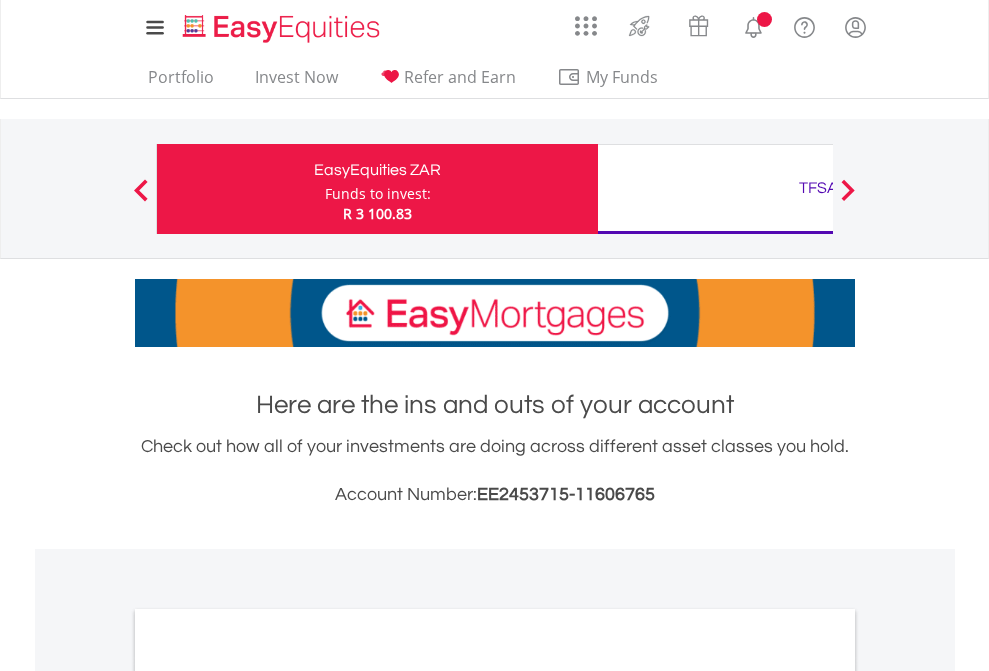 scroll, scrollTop: 0, scrollLeft: 0, axis: both 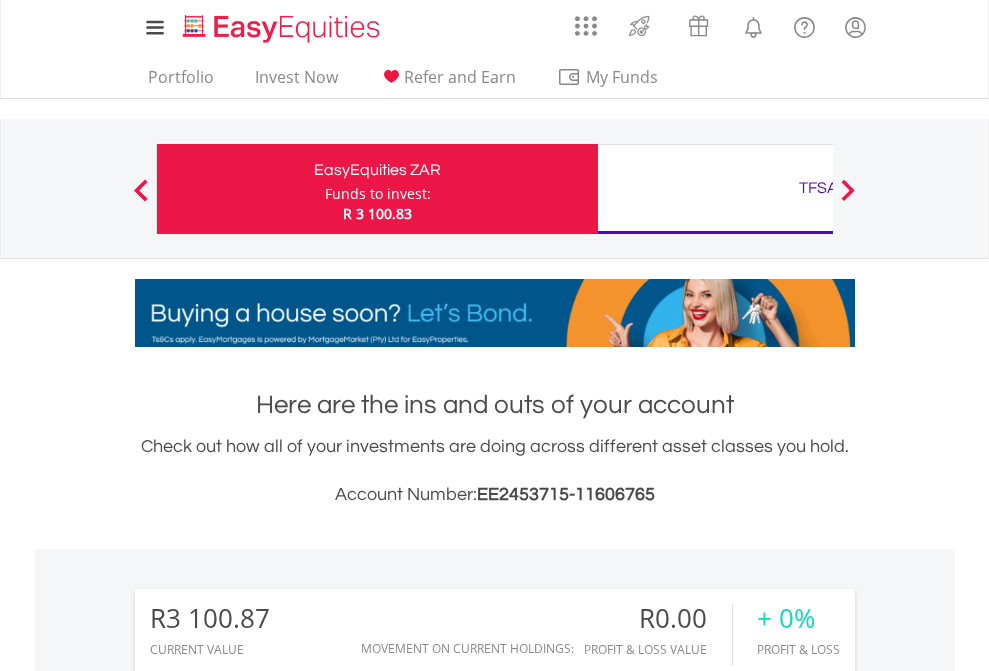 click on "Funds to invest:" at bounding box center [378, 194] 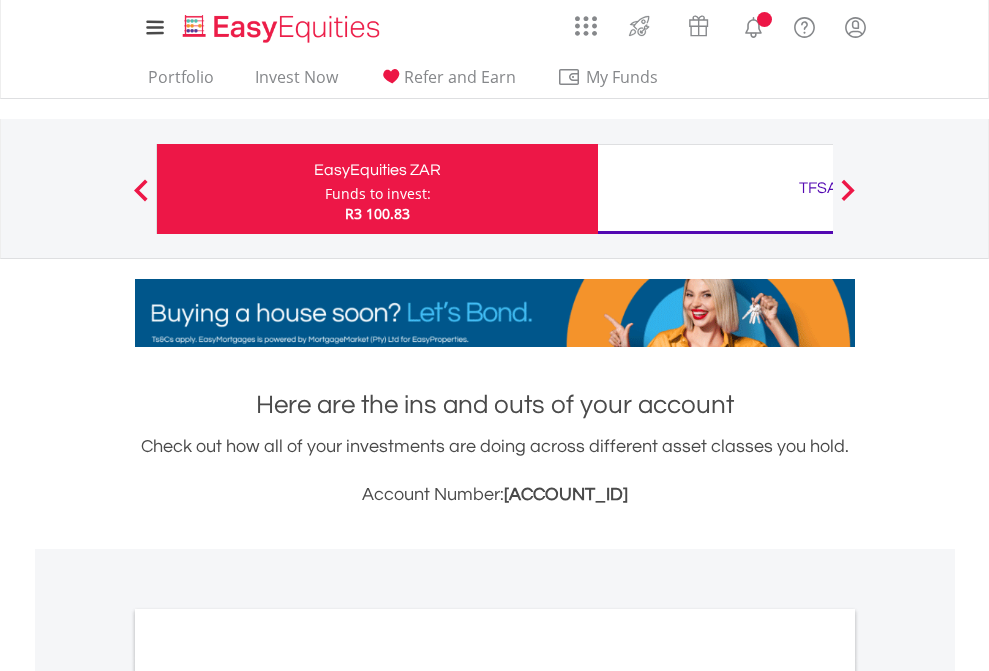 scroll, scrollTop: 0, scrollLeft: 0, axis: both 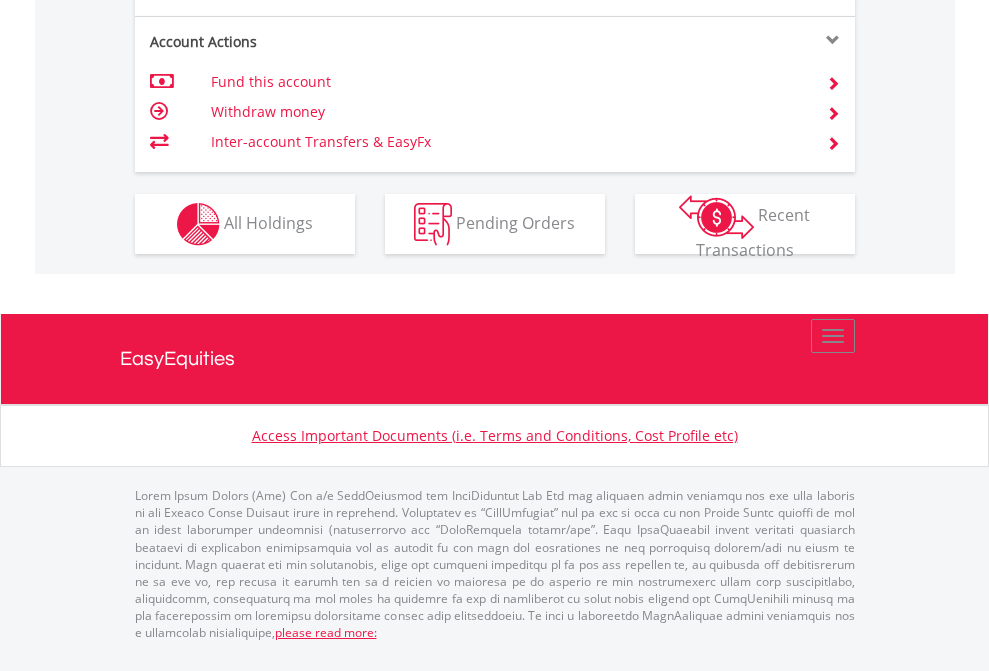 click on "Investment types" at bounding box center (706, -337) 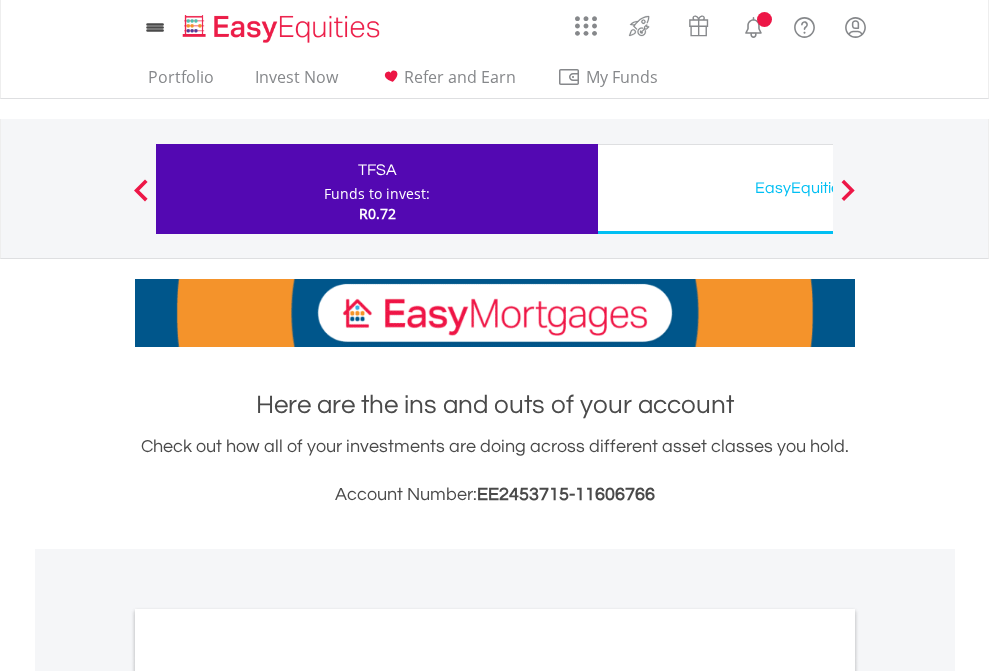 scroll, scrollTop: 0, scrollLeft: 0, axis: both 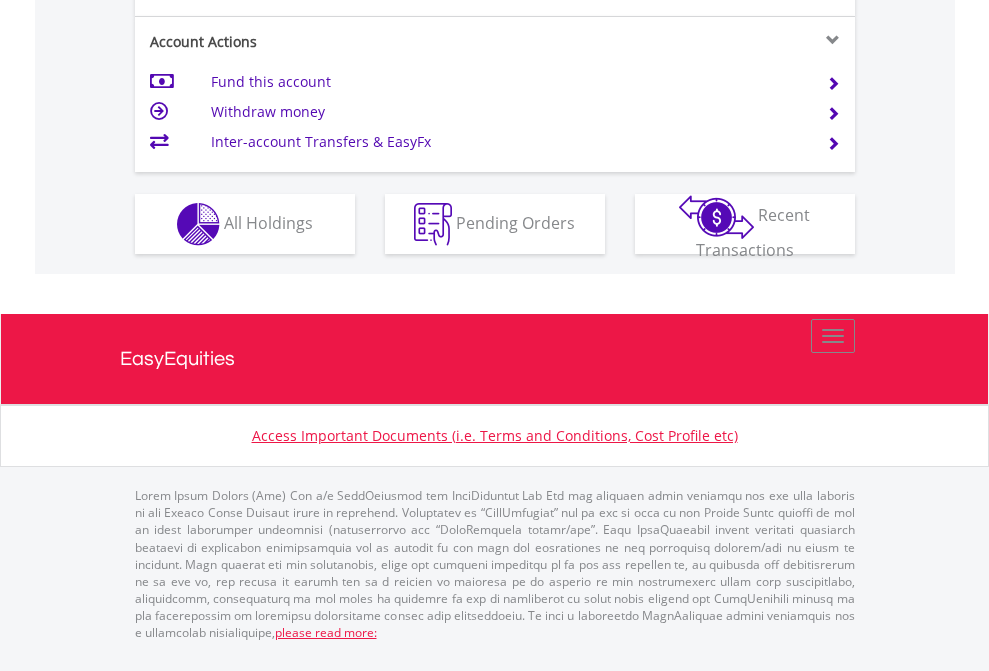 click on "Investment types" at bounding box center [706, -337] 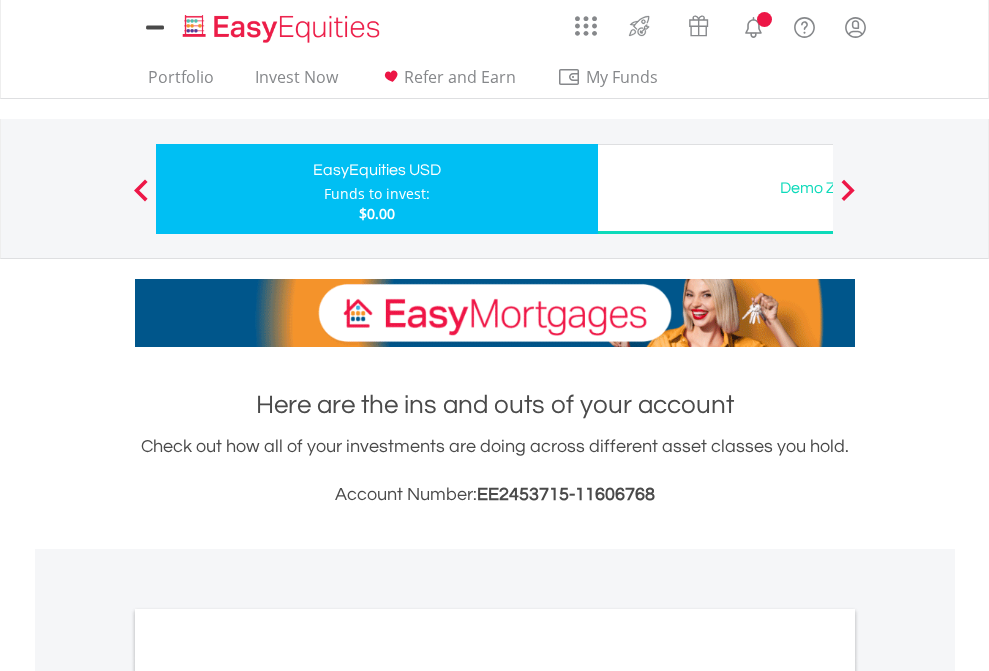 scroll, scrollTop: 0, scrollLeft: 0, axis: both 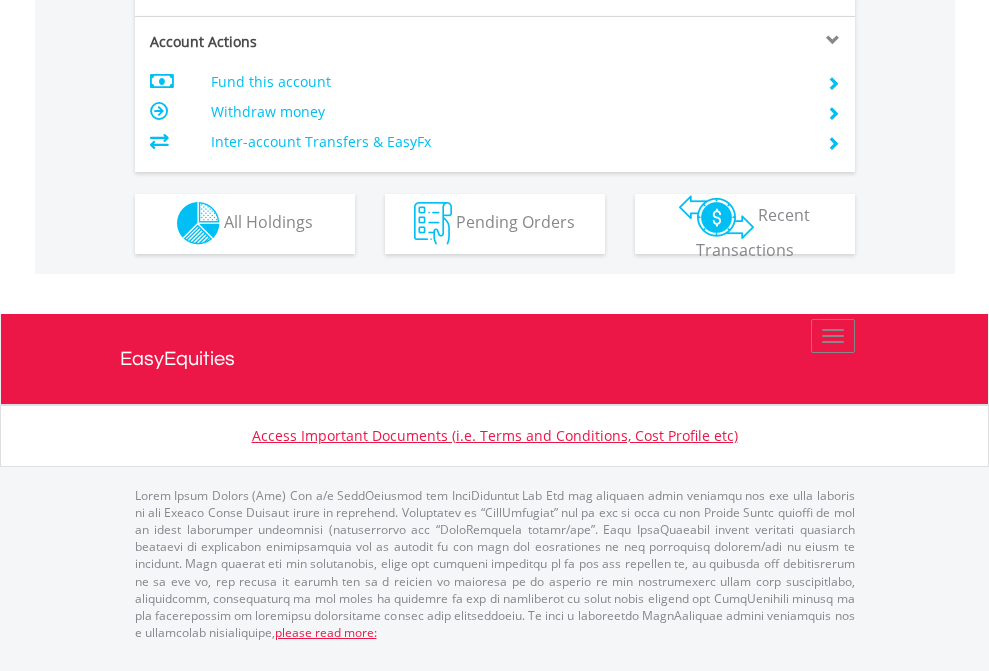 click on "Investment types" at bounding box center [706, -353] 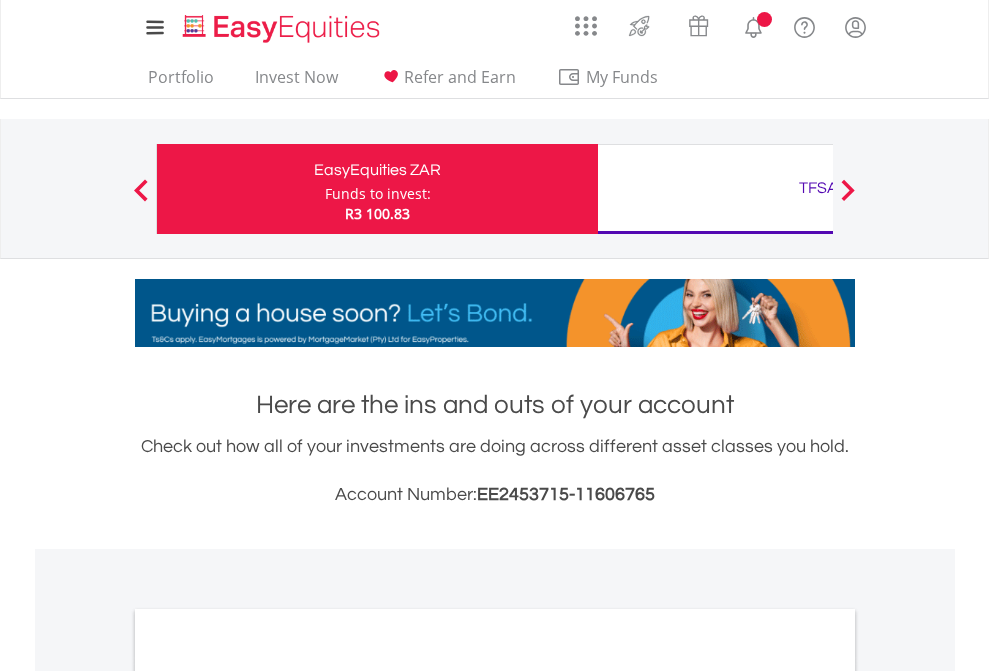 scroll, scrollTop: 0, scrollLeft: 0, axis: both 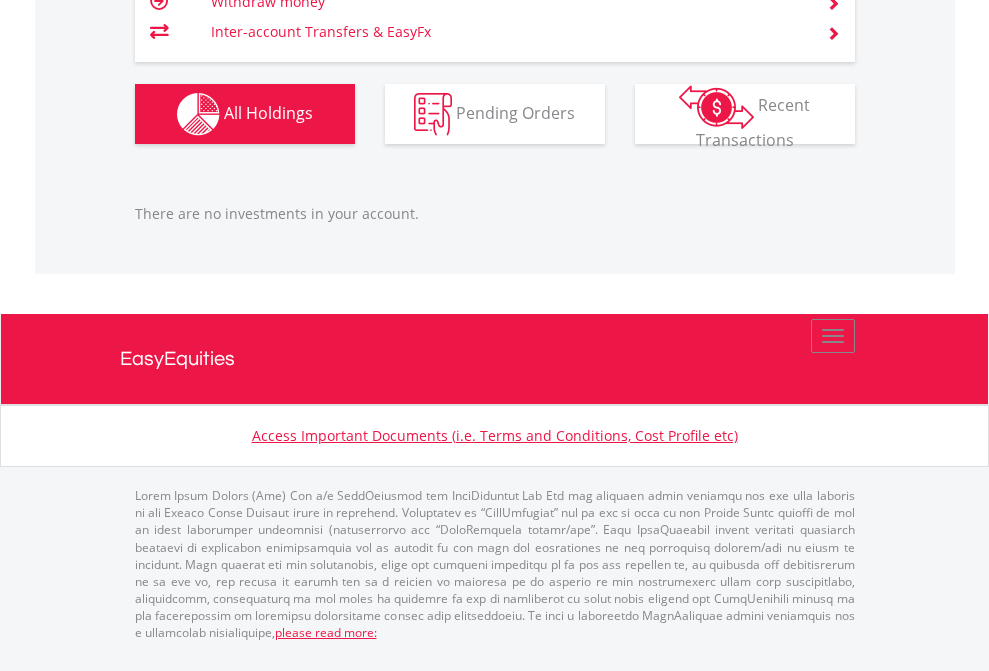 click on "TFSA" at bounding box center (818, -1206) 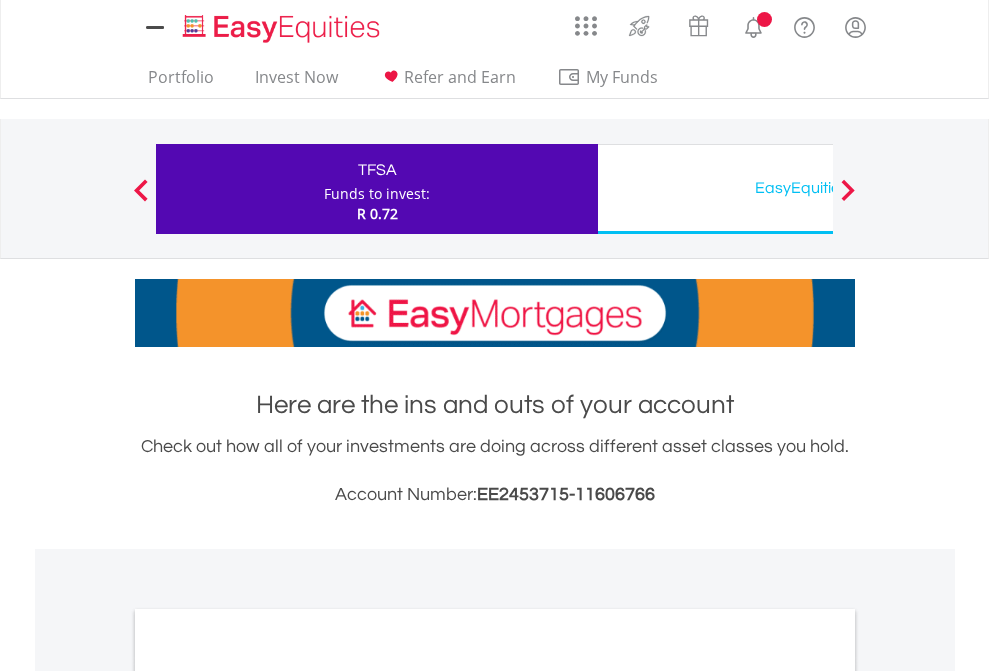 scroll, scrollTop: 0, scrollLeft: 0, axis: both 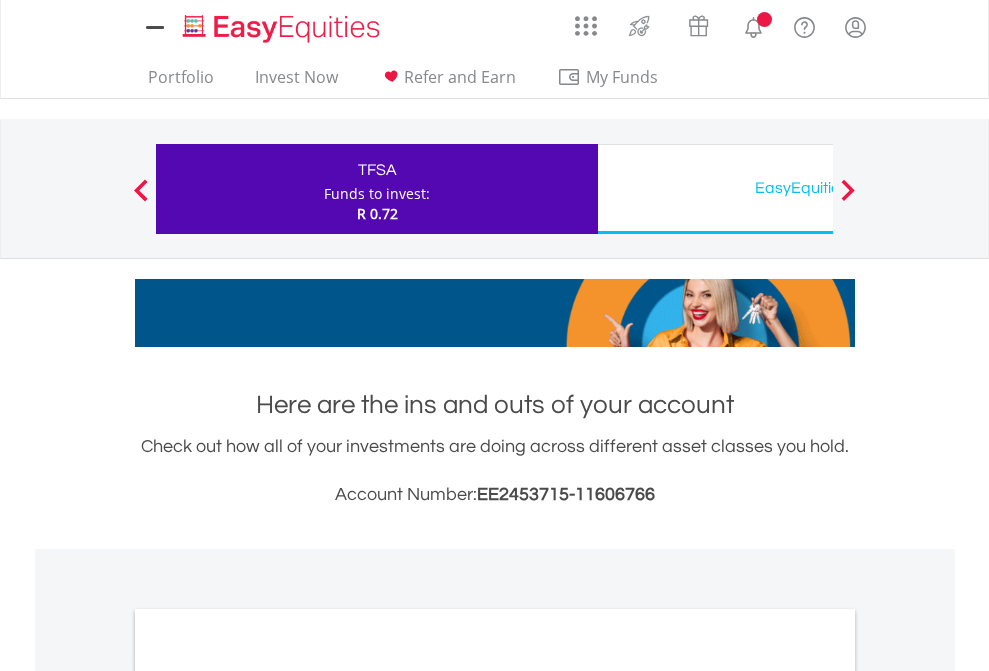click on "All Holdings" at bounding box center [268, 1096] 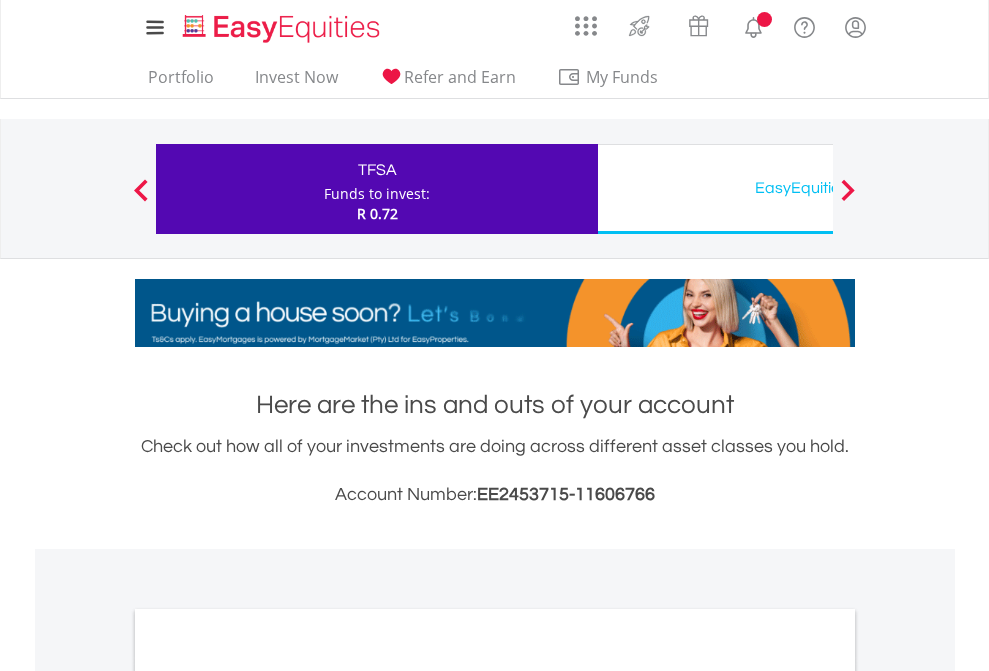 scroll, scrollTop: 1202, scrollLeft: 0, axis: vertical 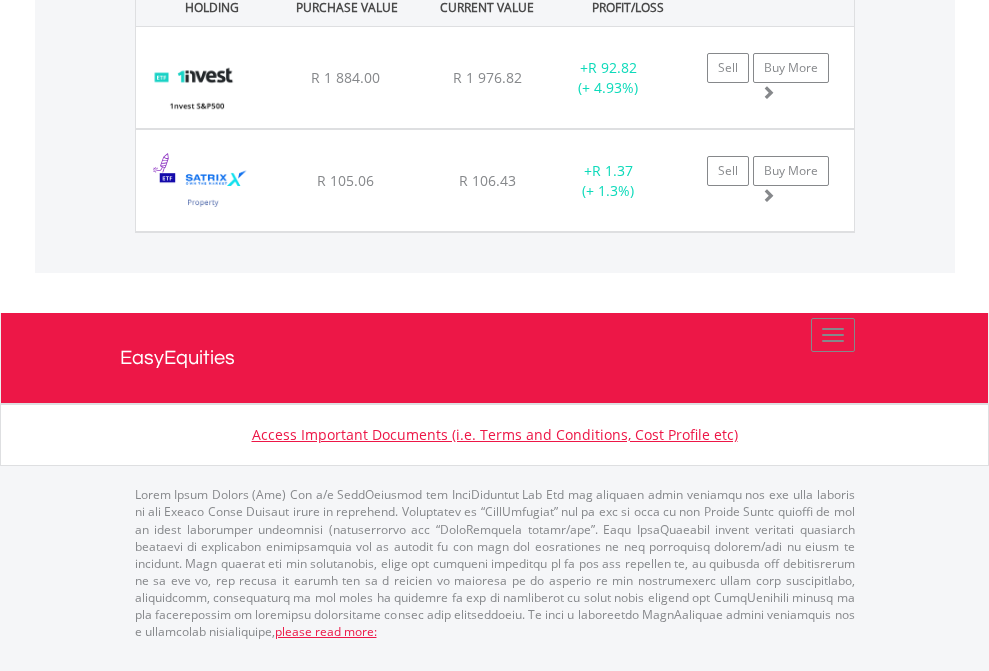 click on "EasyEquities USD" at bounding box center [818, -1522] 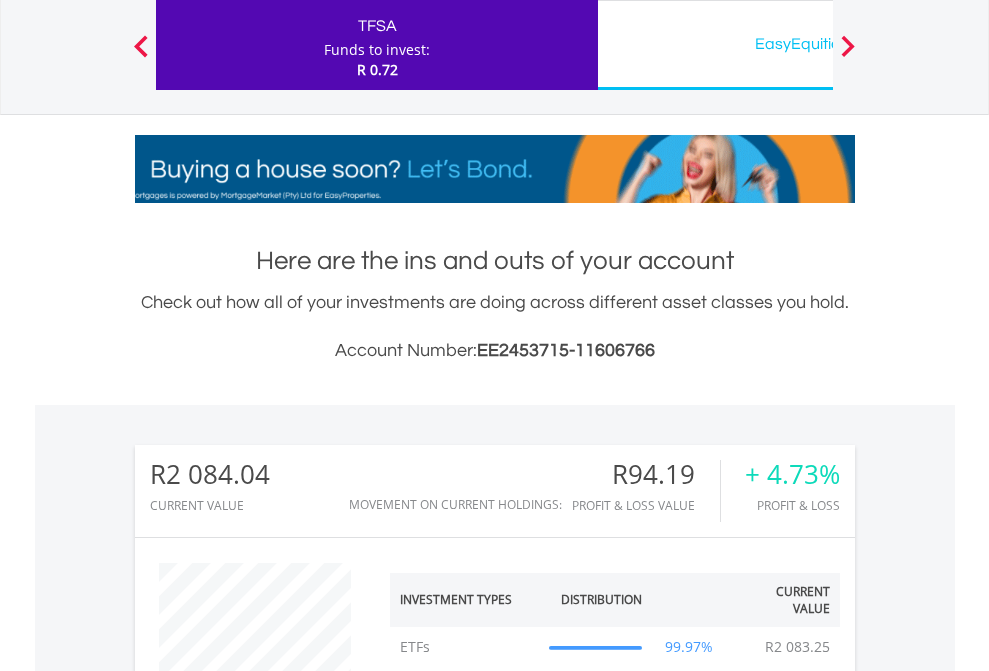 click on "All Holdings" at bounding box center [268, 1402] 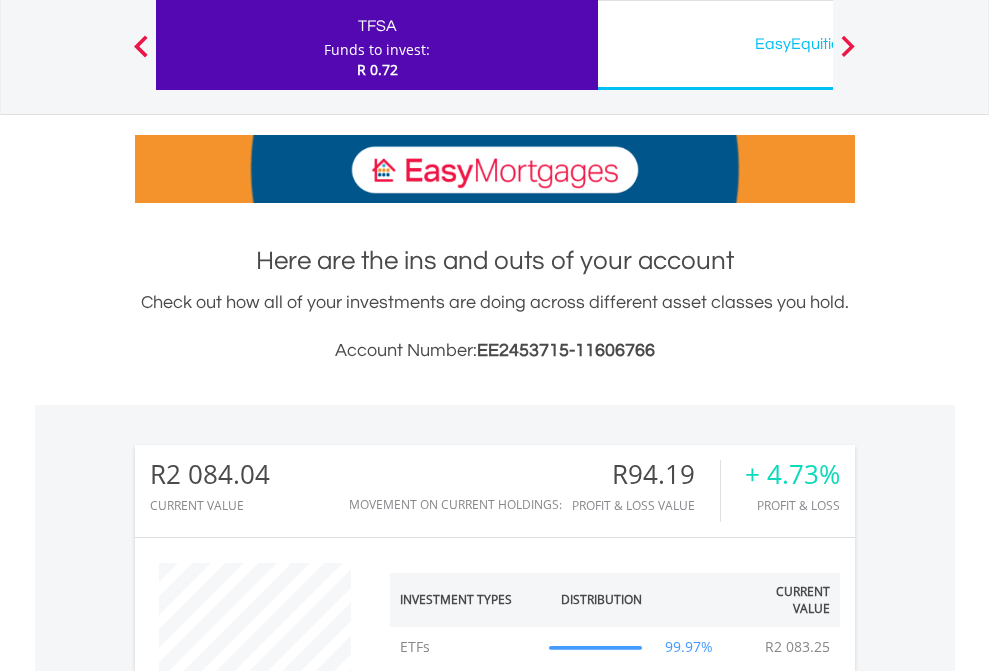 scroll, scrollTop: 1573, scrollLeft: 0, axis: vertical 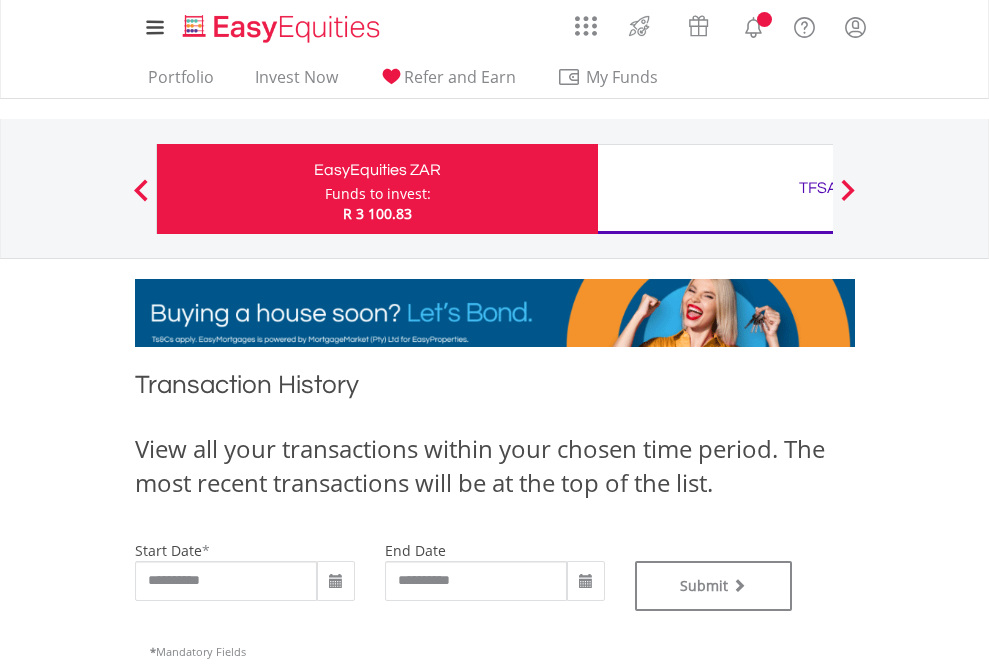 click on "TFSA" at bounding box center (818, 188) 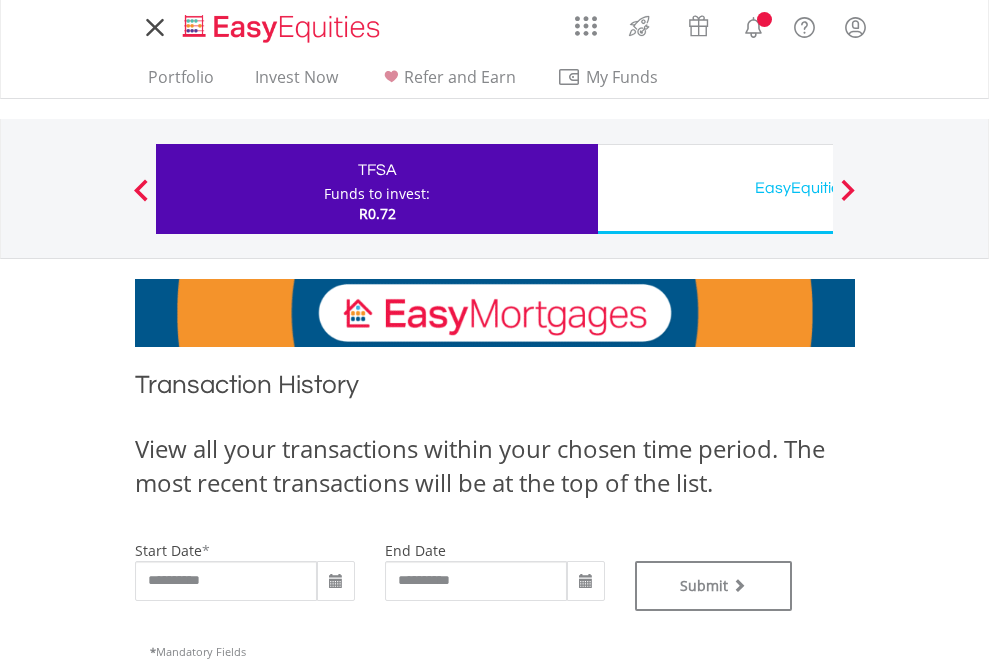scroll, scrollTop: 0, scrollLeft: 0, axis: both 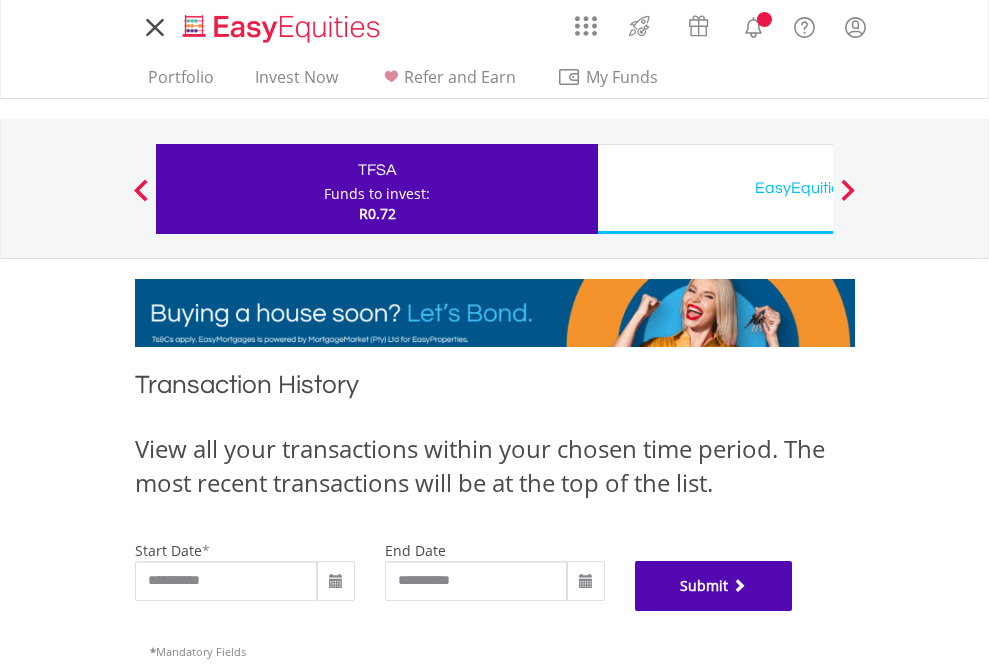 click on "Submit" at bounding box center (714, 586) 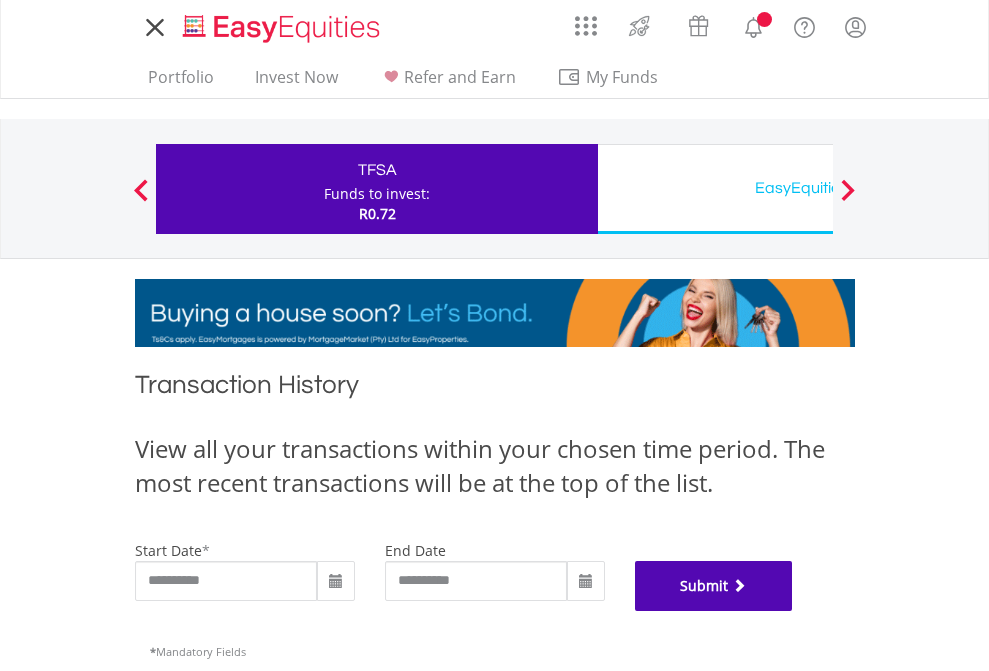 scroll, scrollTop: 811, scrollLeft: 0, axis: vertical 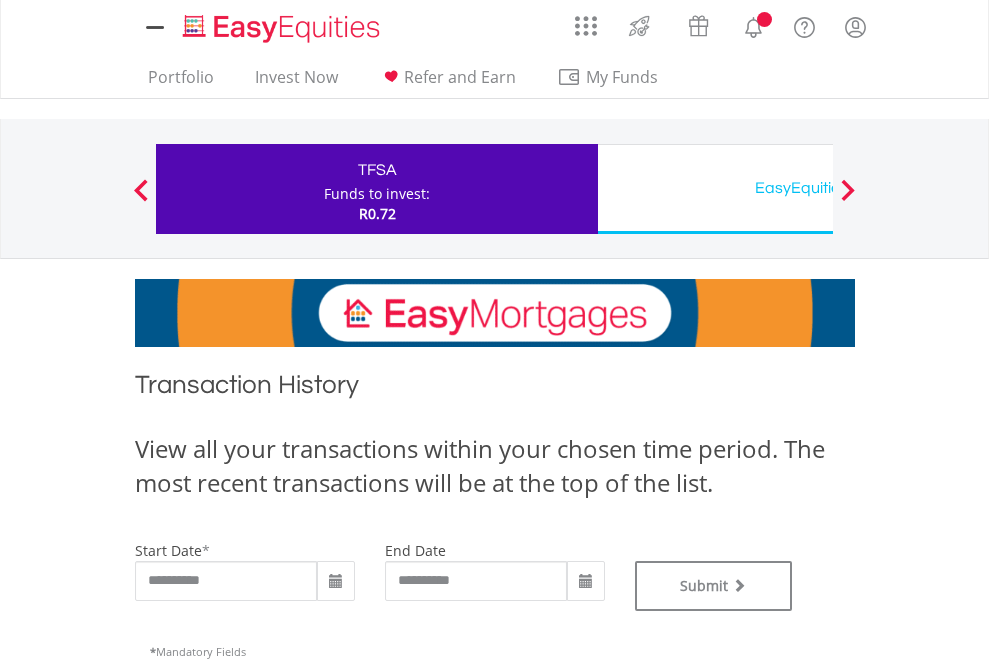 click on "EasyEquities USD" at bounding box center [818, 188] 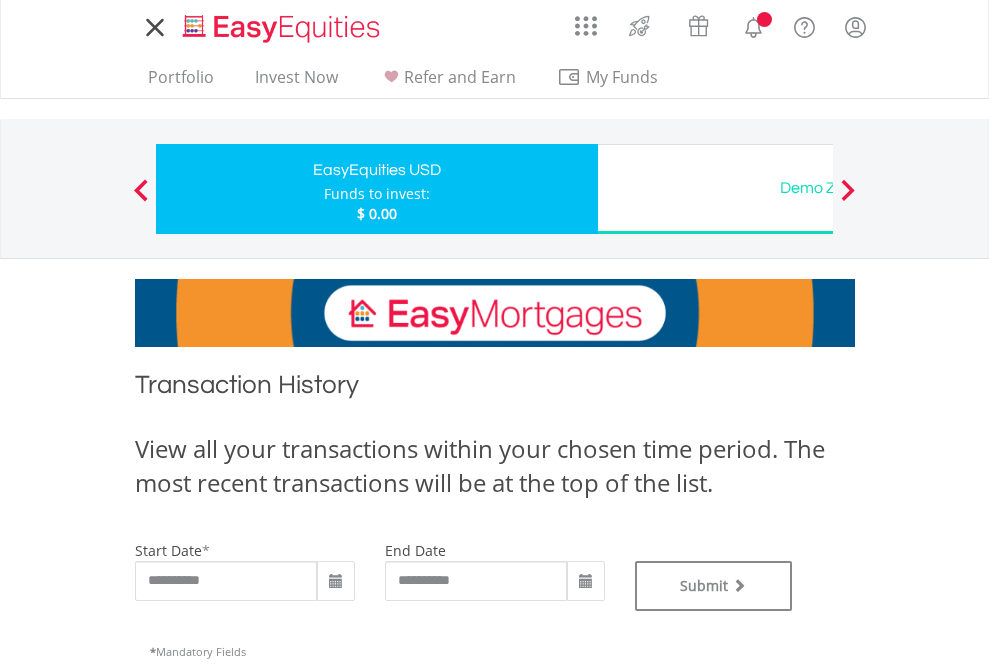 scroll, scrollTop: 0, scrollLeft: 0, axis: both 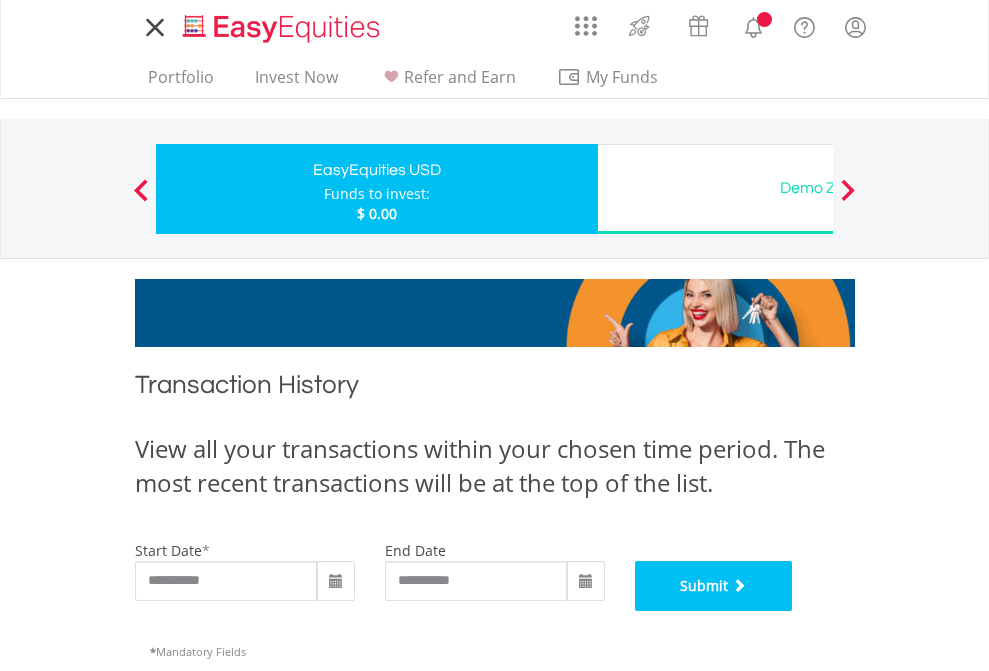 click on "Submit" at bounding box center [714, 586] 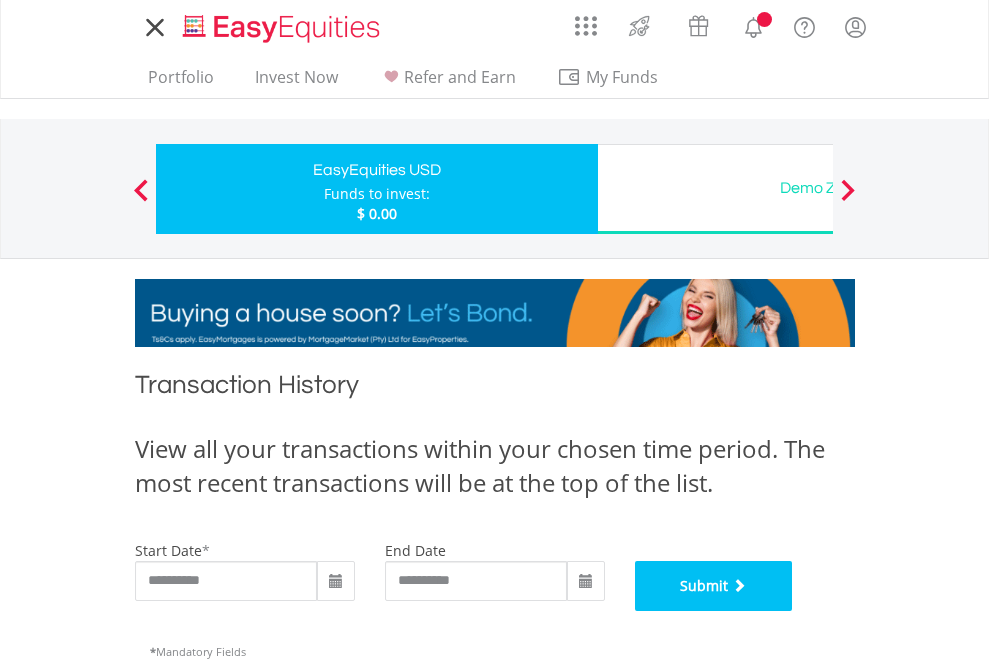scroll, scrollTop: 811, scrollLeft: 0, axis: vertical 